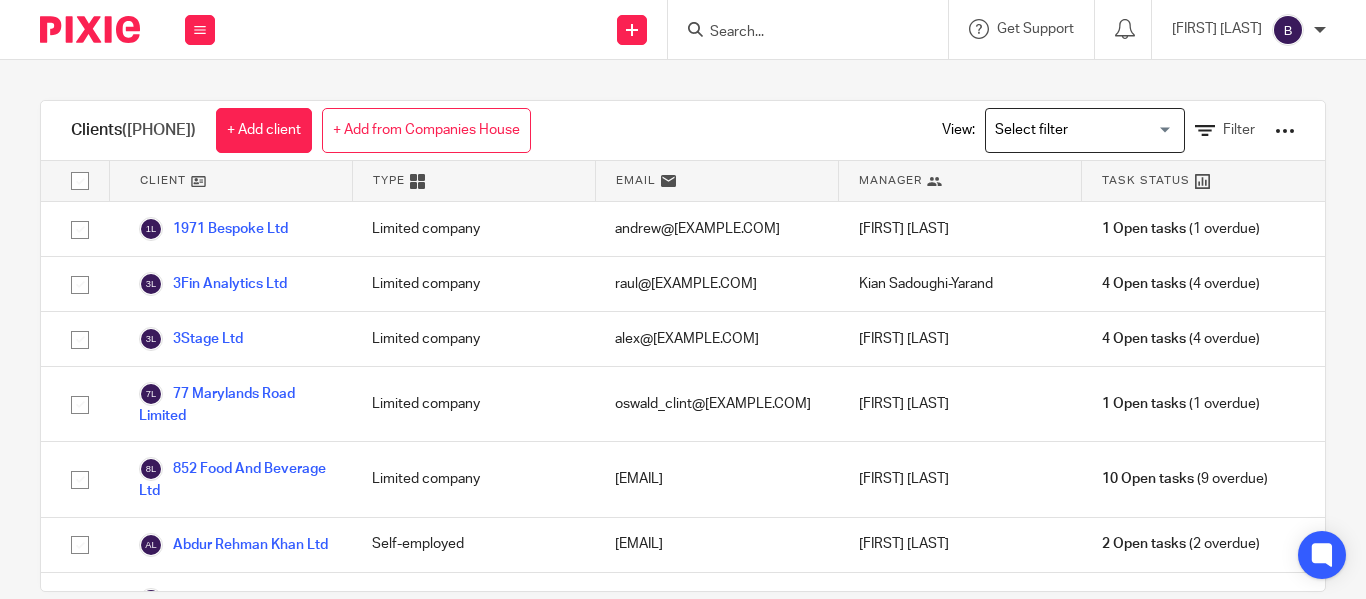 click at bounding box center [695, 29] 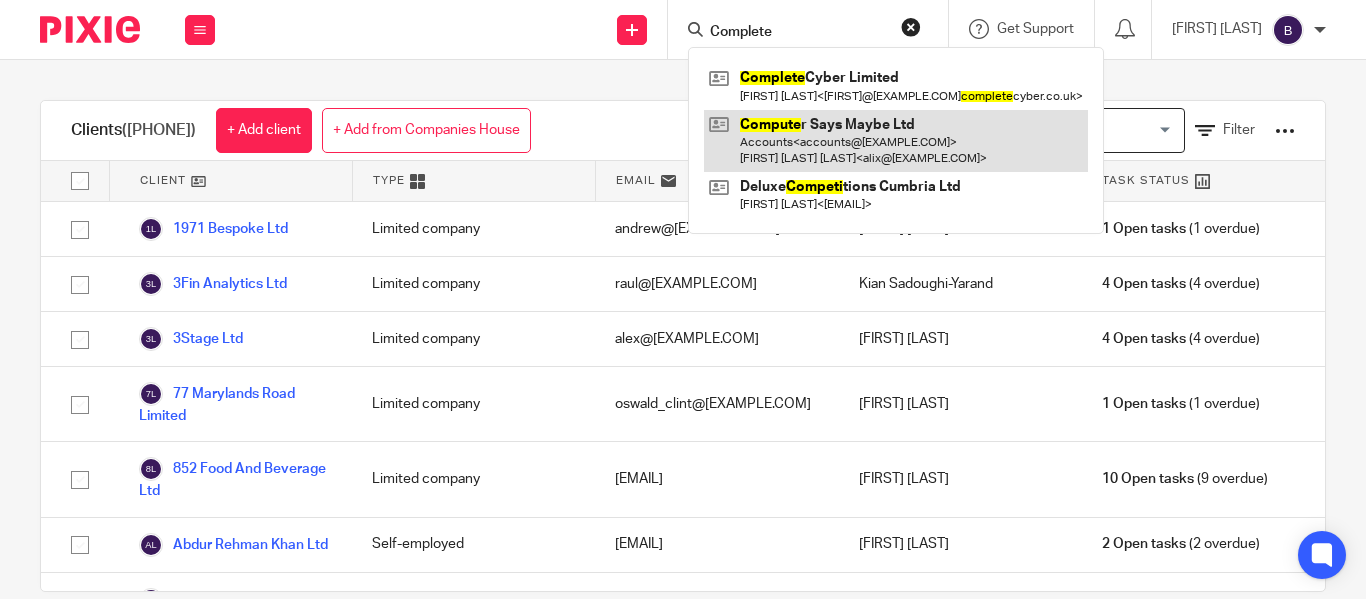 type on "Complete" 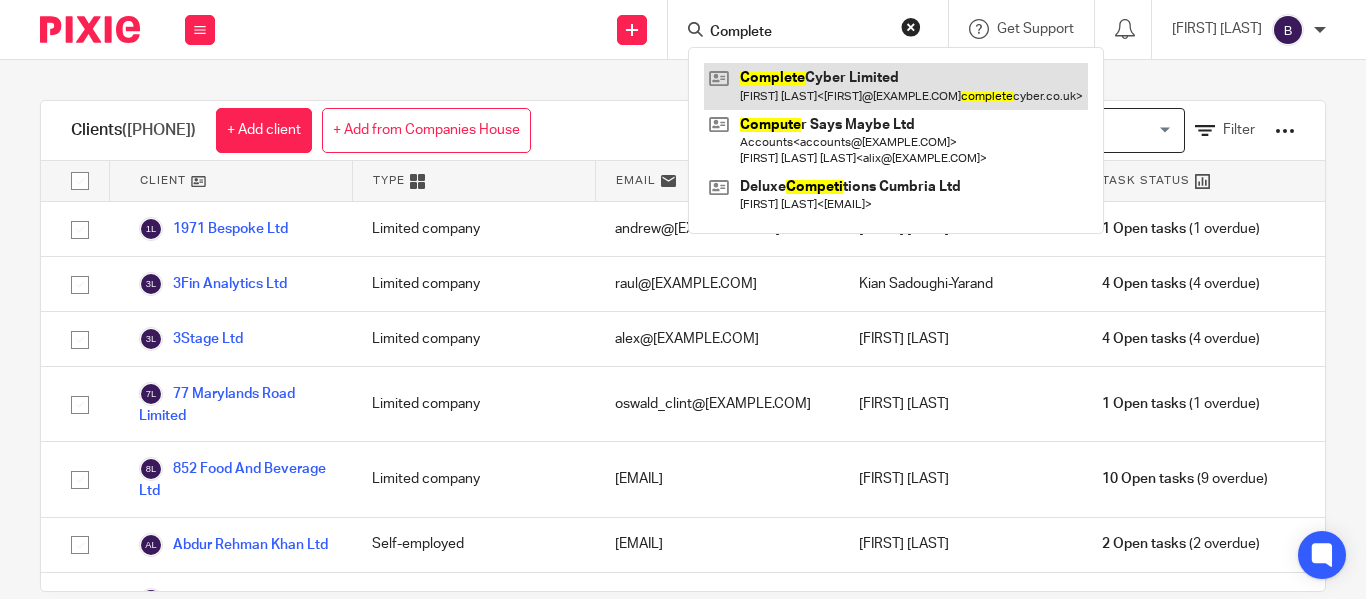 click at bounding box center (896, 86) 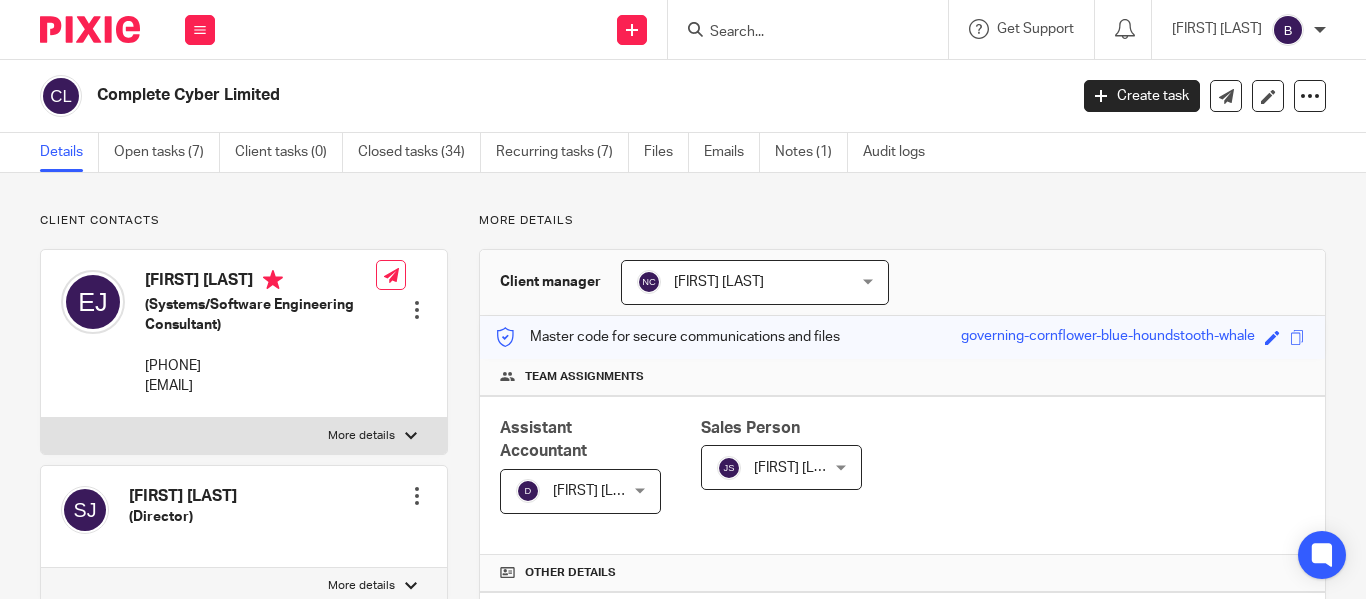 scroll, scrollTop: 0, scrollLeft: 0, axis: both 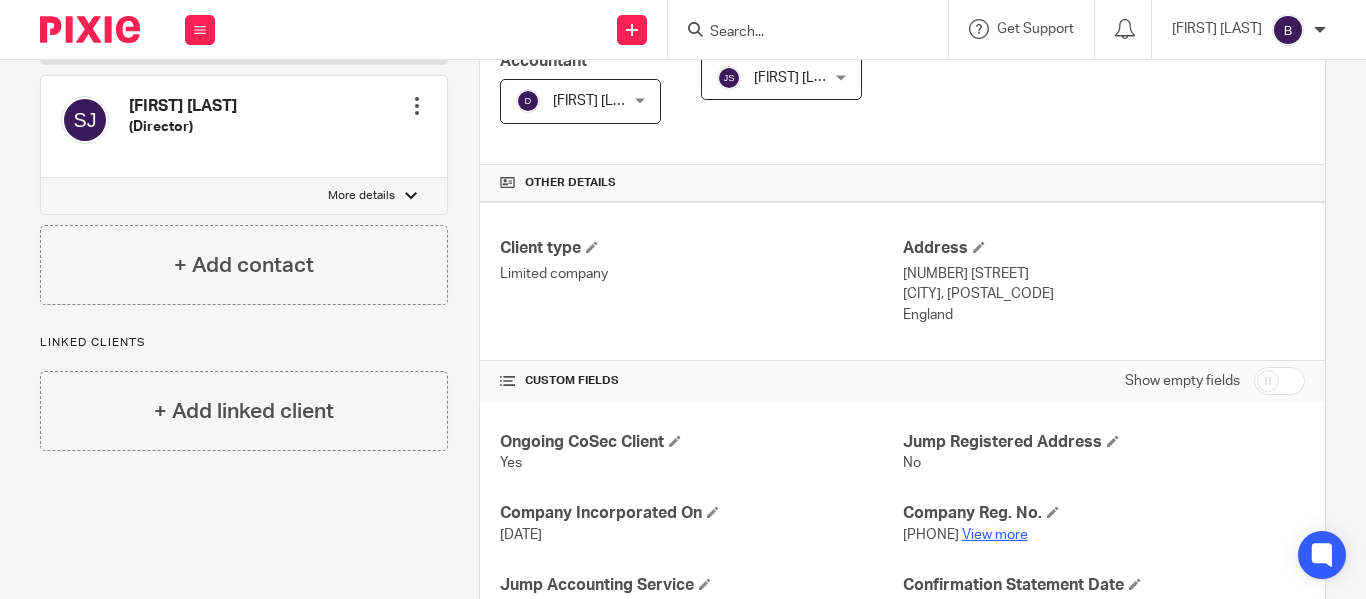 click on "View more" at bounding box center [995, 535] 